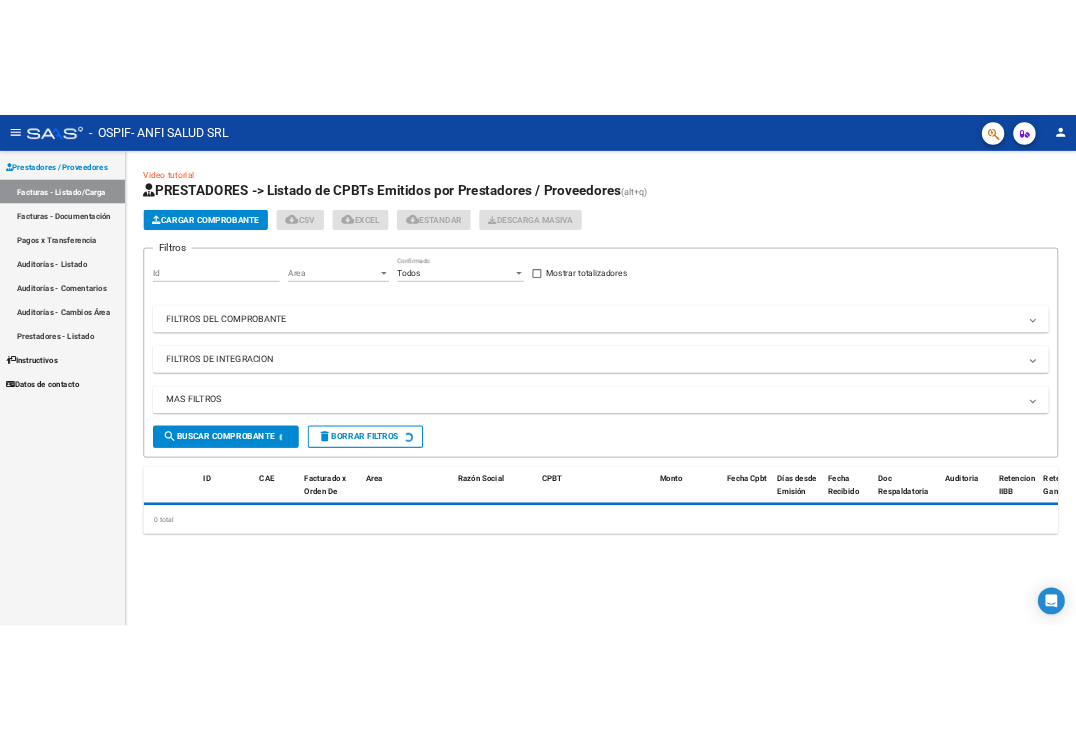 scroll, scrollTop: 0, scrollLeft: 0, axis: both 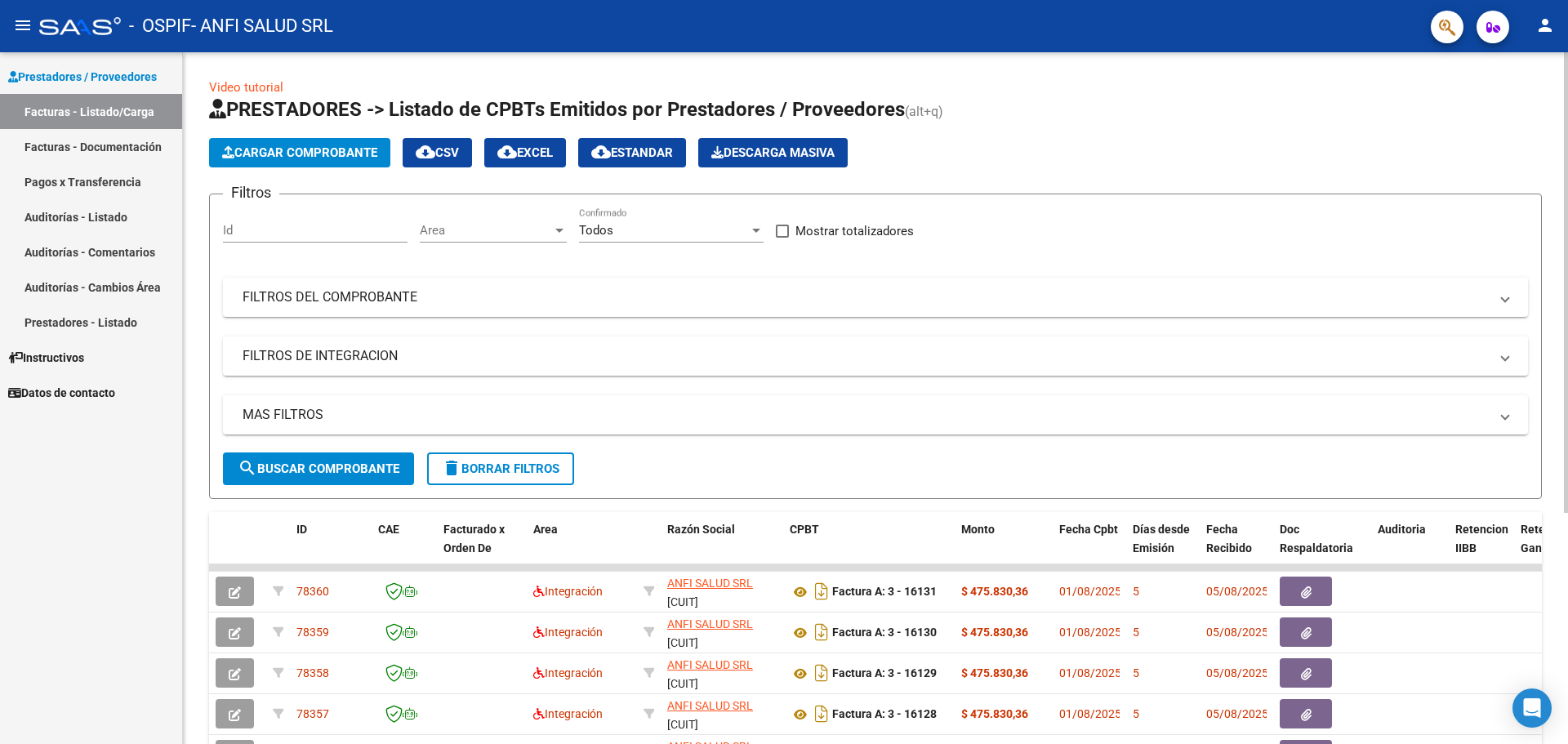 click on "Cargar Comprobante" 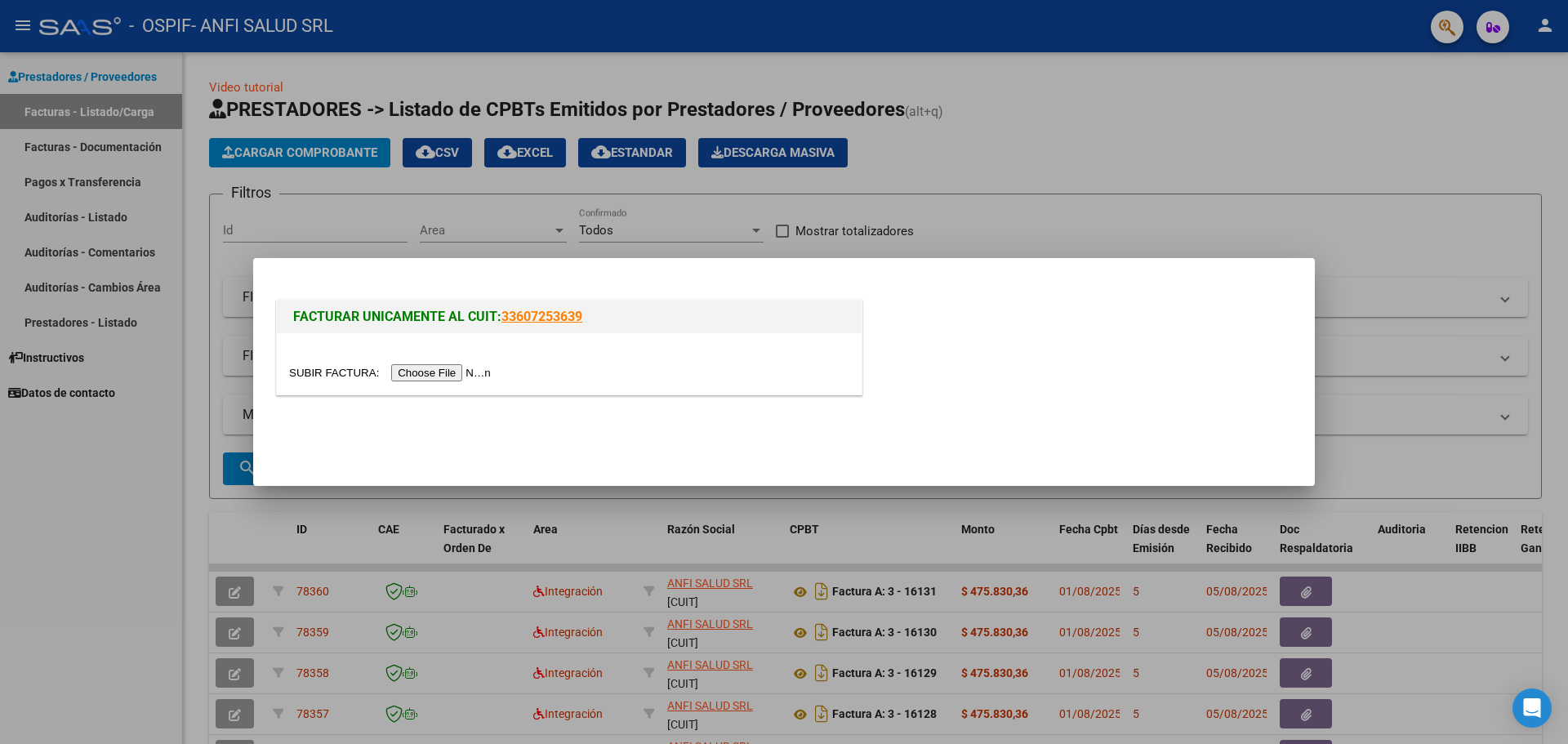 click at bounding box center (392, 372) 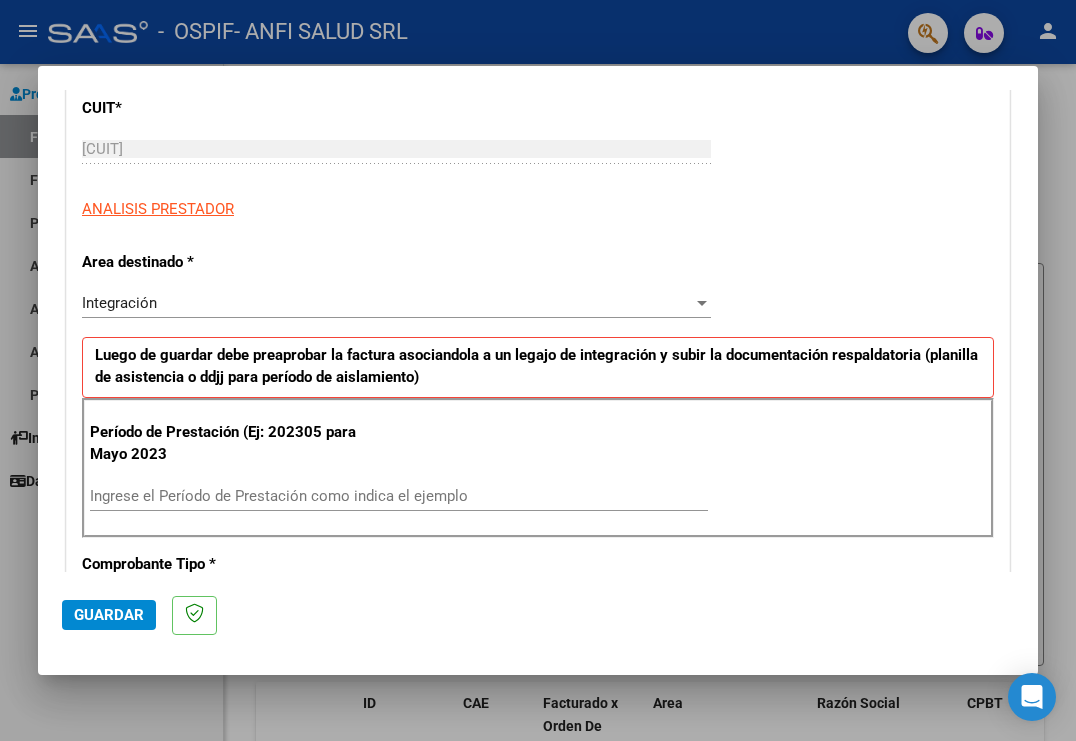 scroll, scrollTop: 400, scrollLeft: 0, axis: vertical 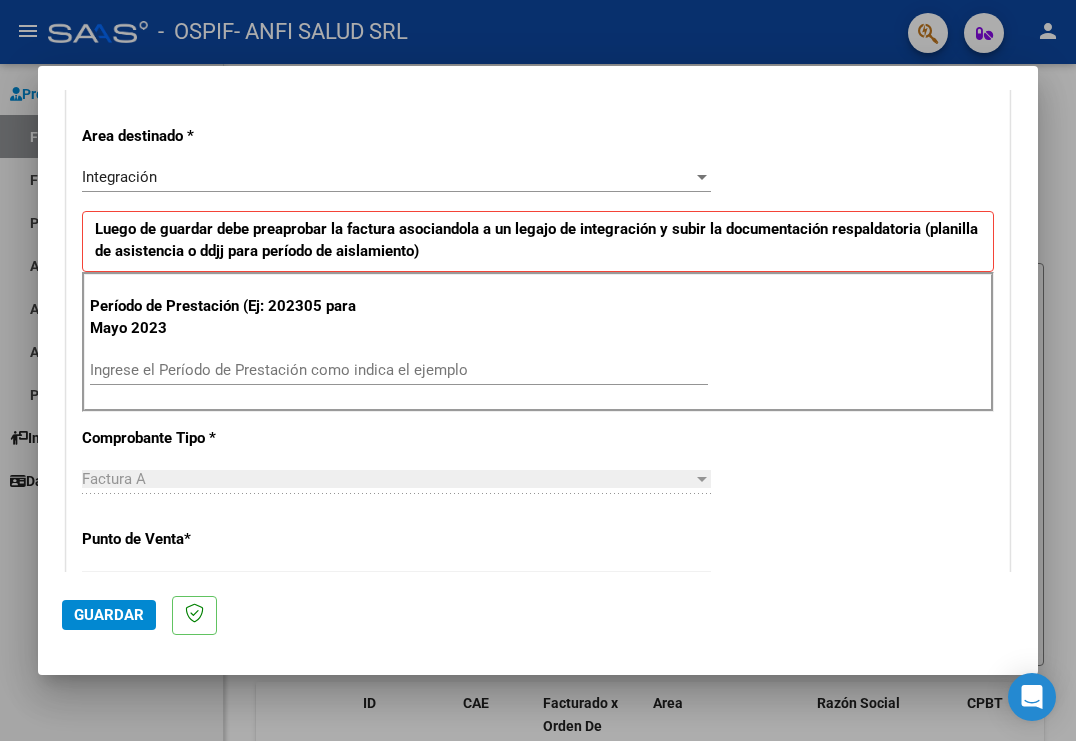 click on "Ingrese el Período de Prestación como indica el ejemplo" at bounding box center (399, 370) 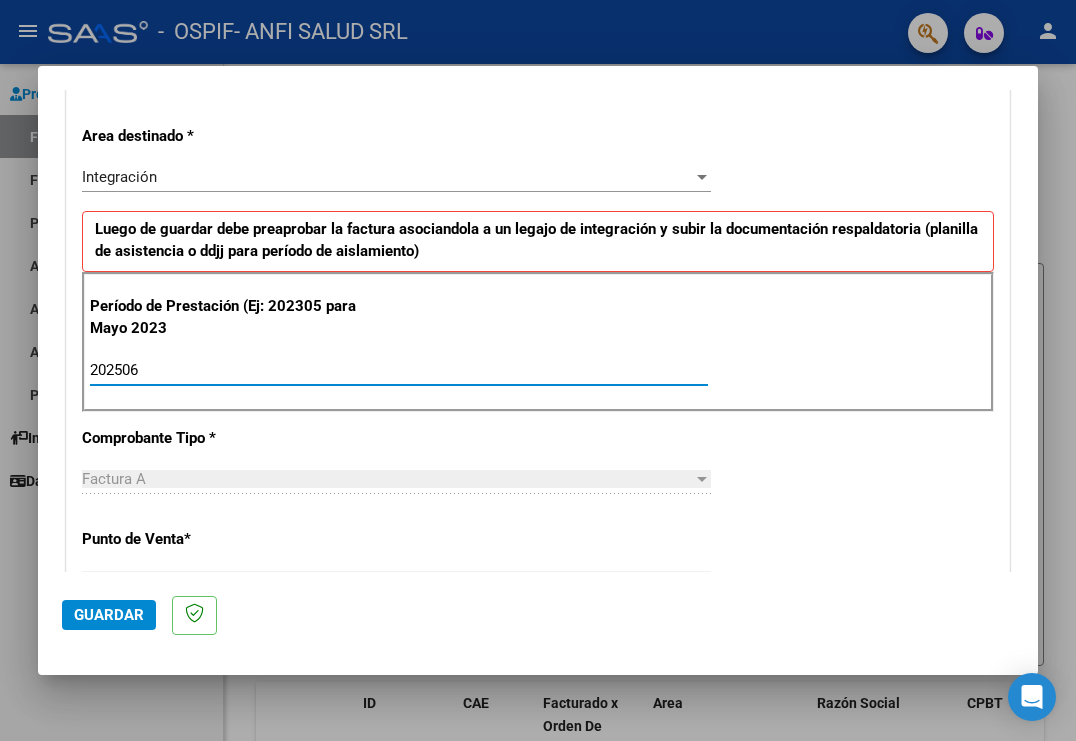 type on "202506" 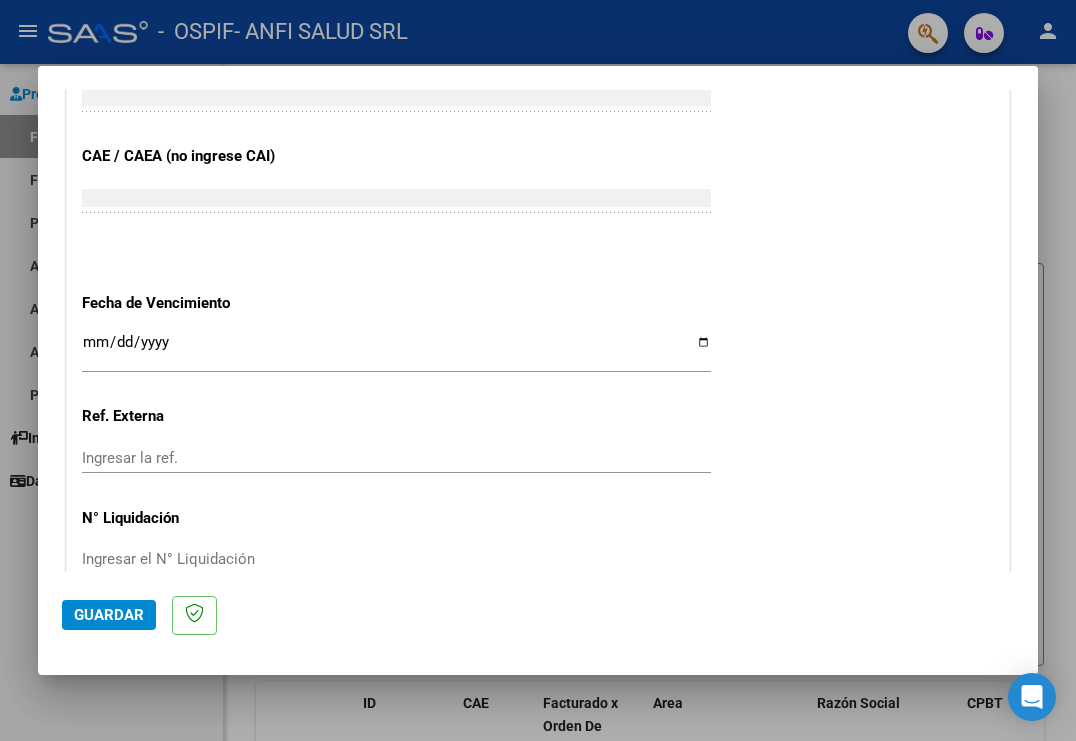 scroll, scrollTop: 1300, scrollLeft: 0, axis: vertical 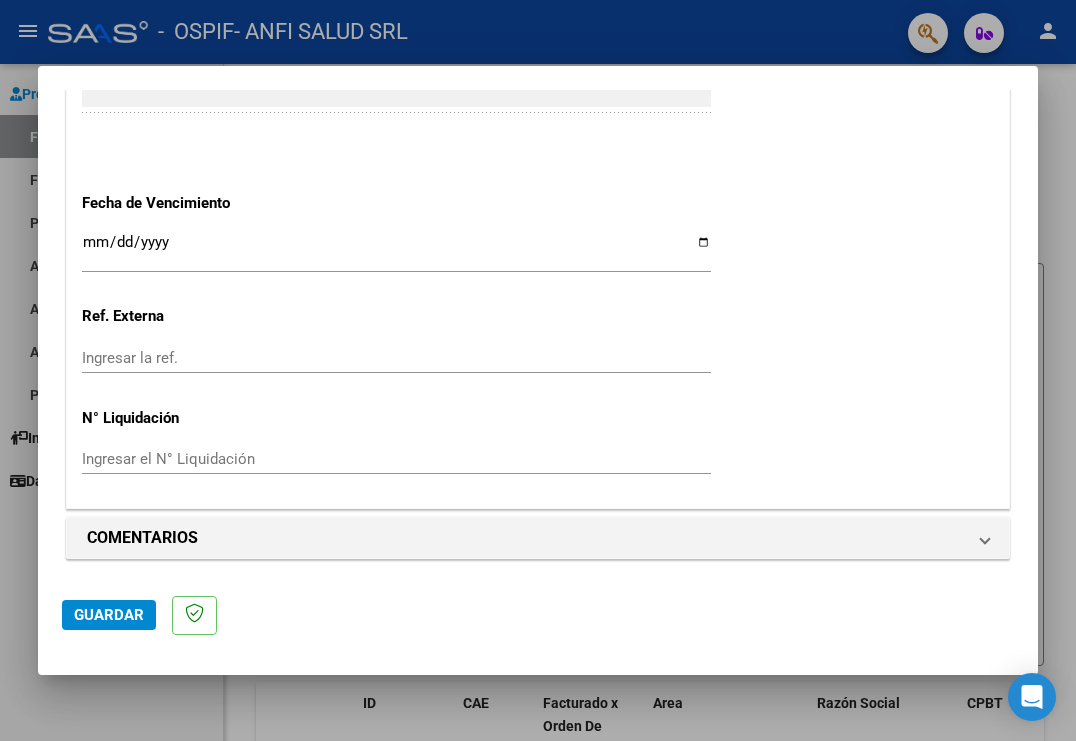 click on "Ingresar la fecha" at bounding box center [396, 250] 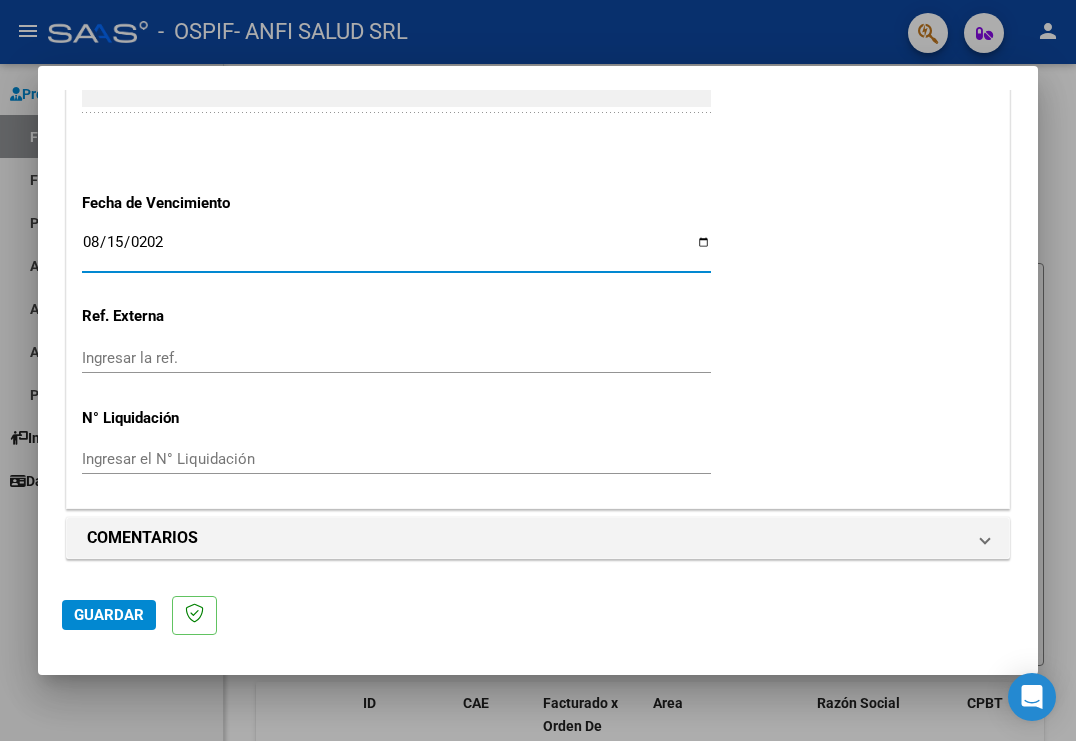 type on "2025-08-15" 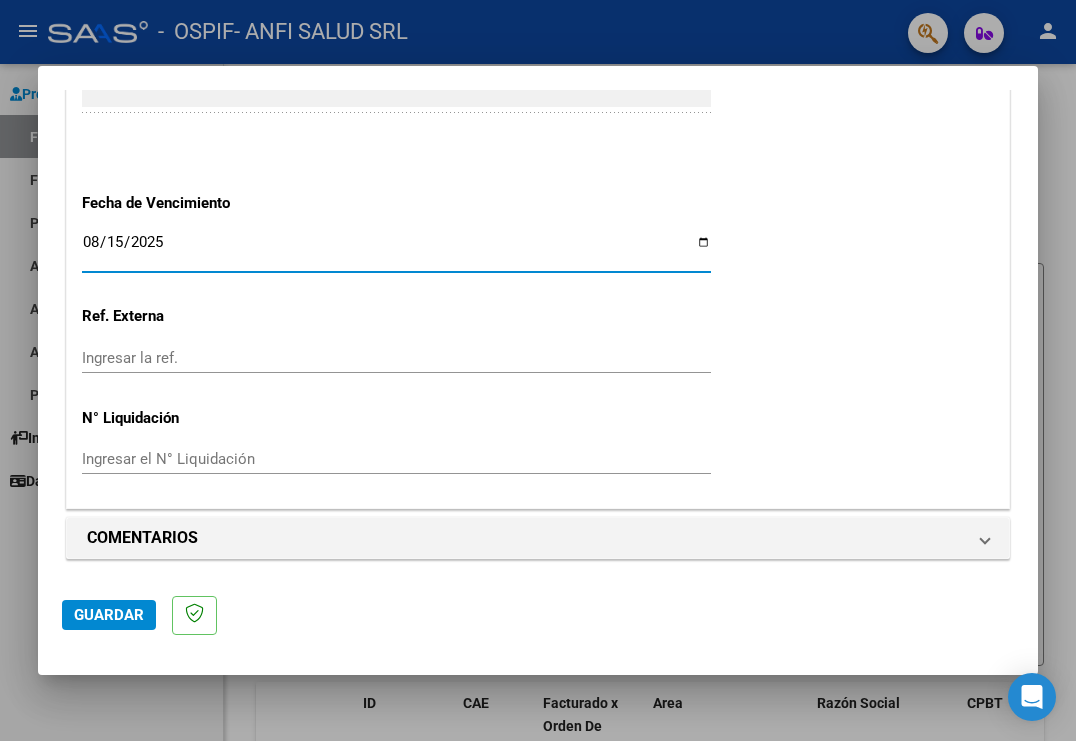 click on "CUIT  *   [CUIT] Ingresar CUIT  ANALISIS PRESTADOR  Area destinado * Integración Seleccionar Area Luego de guardar debe preaprobar la factura asociandola a un legajo de integración y subir la documentación respaldatoria (planilla de asistencia o ddjj para período de aislamiento)  Período de Prestación (Ej: 202305 para Mayo 2023    202506 Ingrese el Período de Prestación como indica el ejemplo   Comprobante Tipo * Factura A Seleccionar Tipo Punto de Venta  *   3 Ingresar el Nro.  Número  *   16189 Ingresar el Nro.  Monto  *   $ 475.830,36 Ingresar el monto  Fecha del Cpbt.  *   2025-08-05 Ingresar la fecha  CAE / CAEA (no ingrese CAI)    [CAE] Ingresar el CAE o CAEA (no ingrese CAI)  Fecha de Vencimiento    2025-08-15 Ingresar la fecha  Ref. Externa    Ingresar la ref.  N° Liquidación    Ingresar el N° Liquidación" at bounding box center (538, -226) 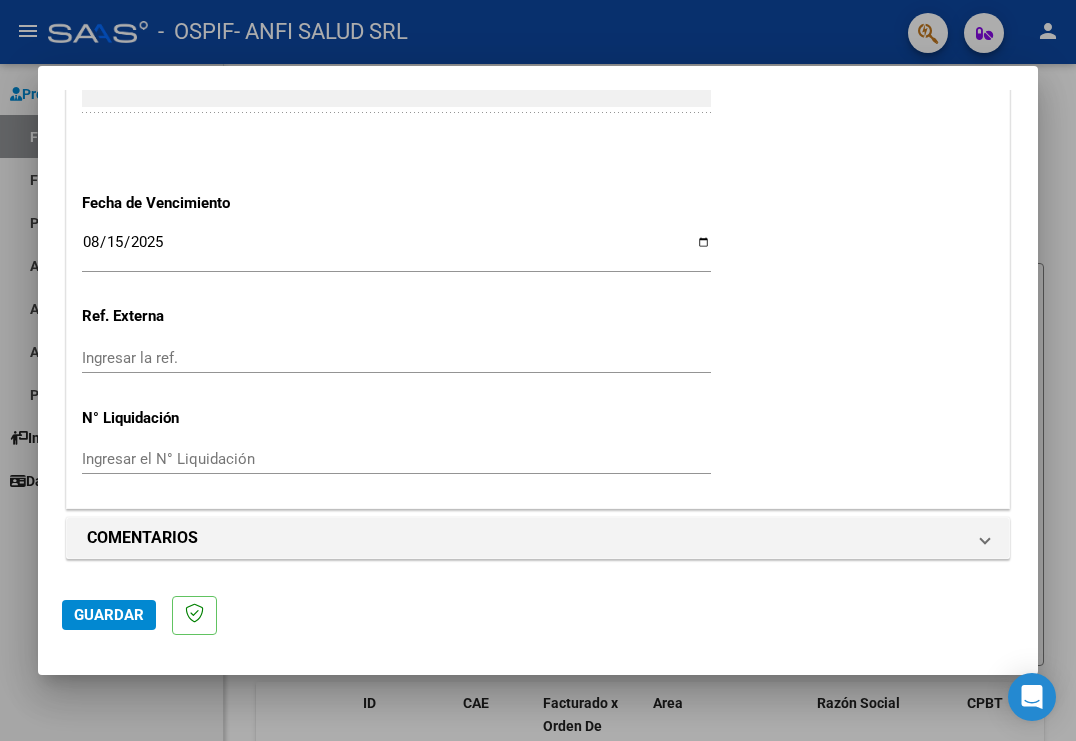 scroll, scrollTop: 1302, scrollLeft: 0, axis: vertical 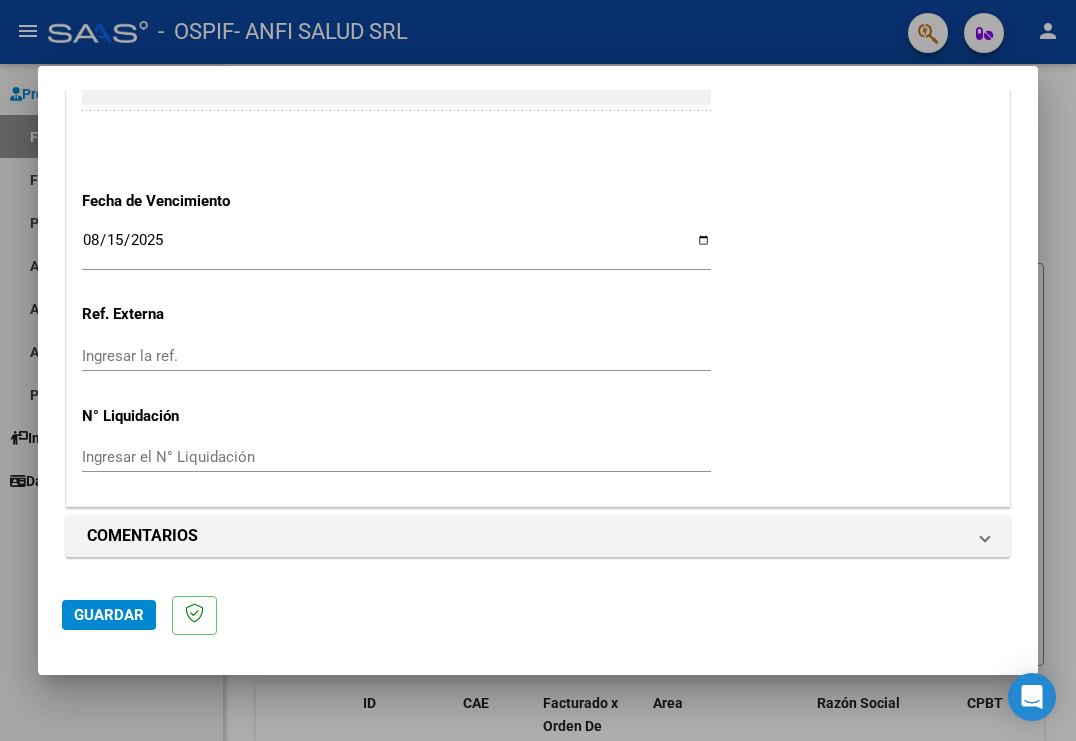 click on "Guardar" 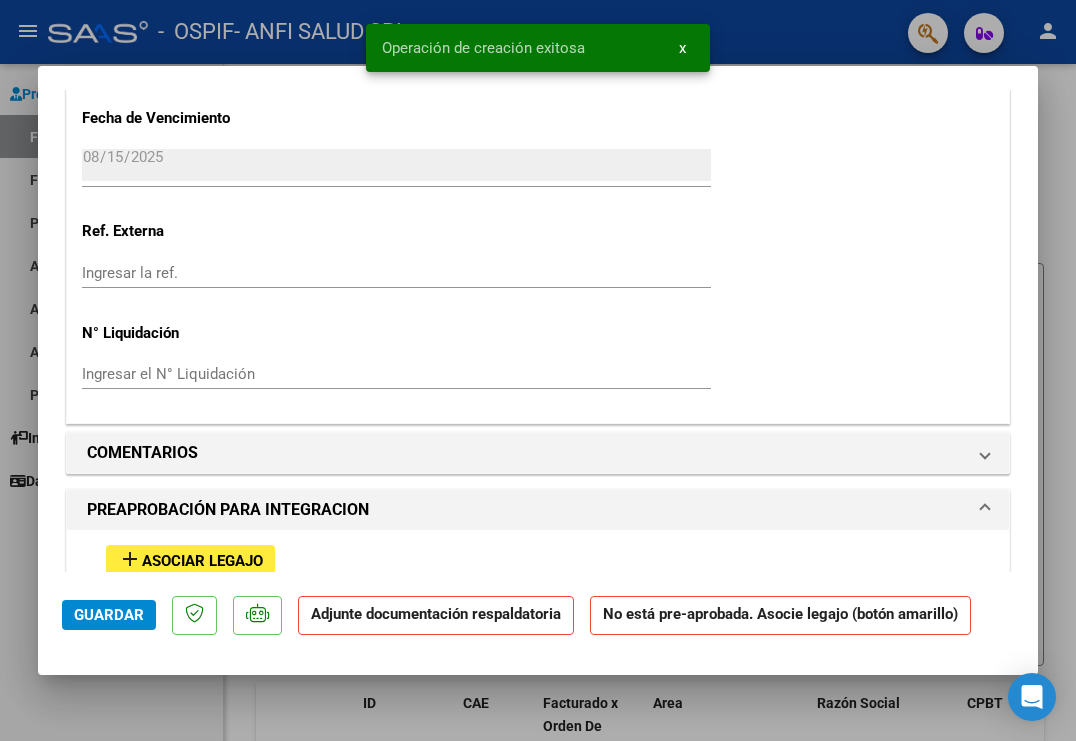 scroll, scrollTop: 1700, scrollLeft: 0, axis: vertical 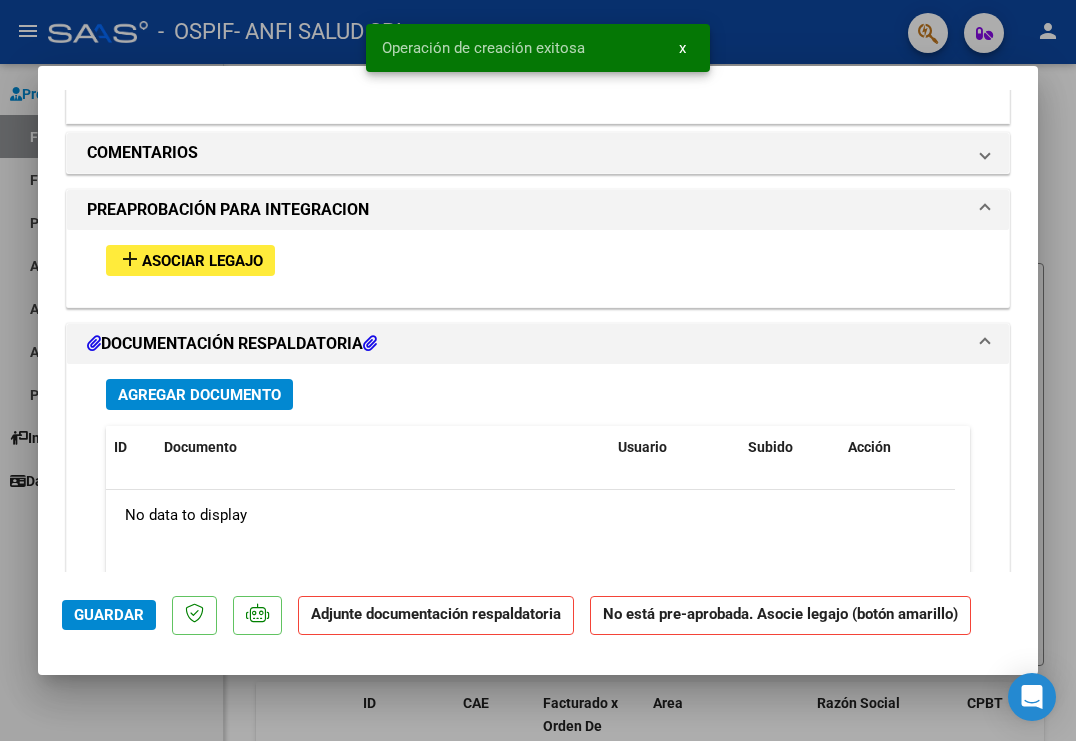 click on "Asociar Legajo" at bounding box center [202, 261] 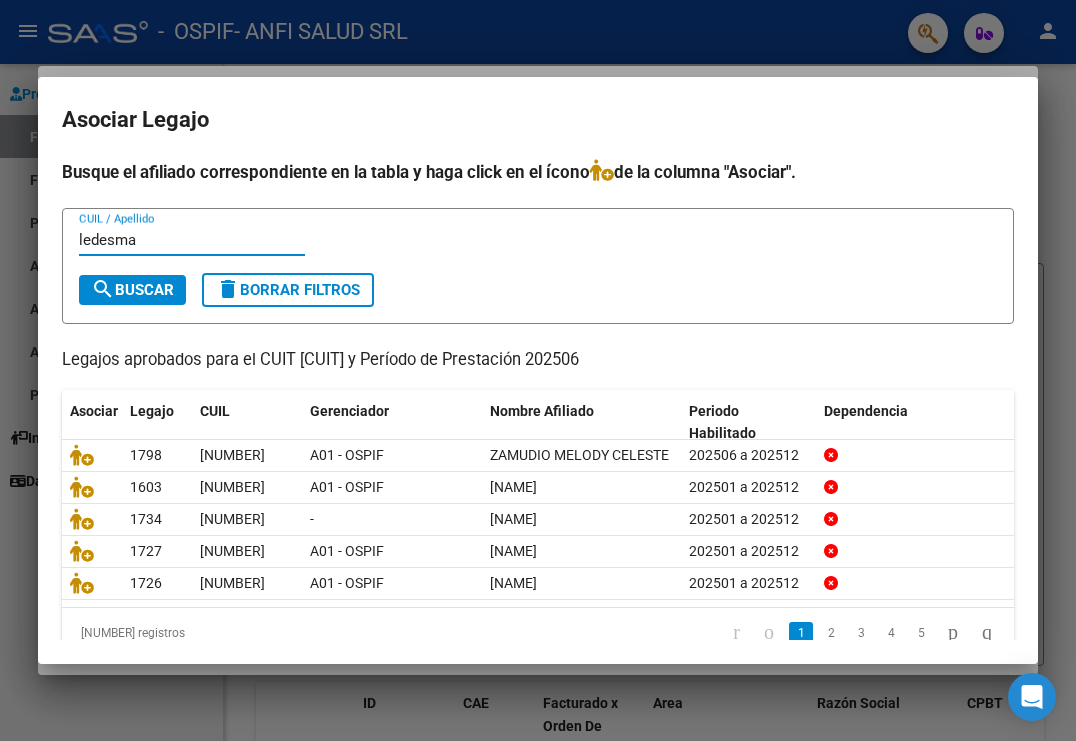 type on "ledesma" 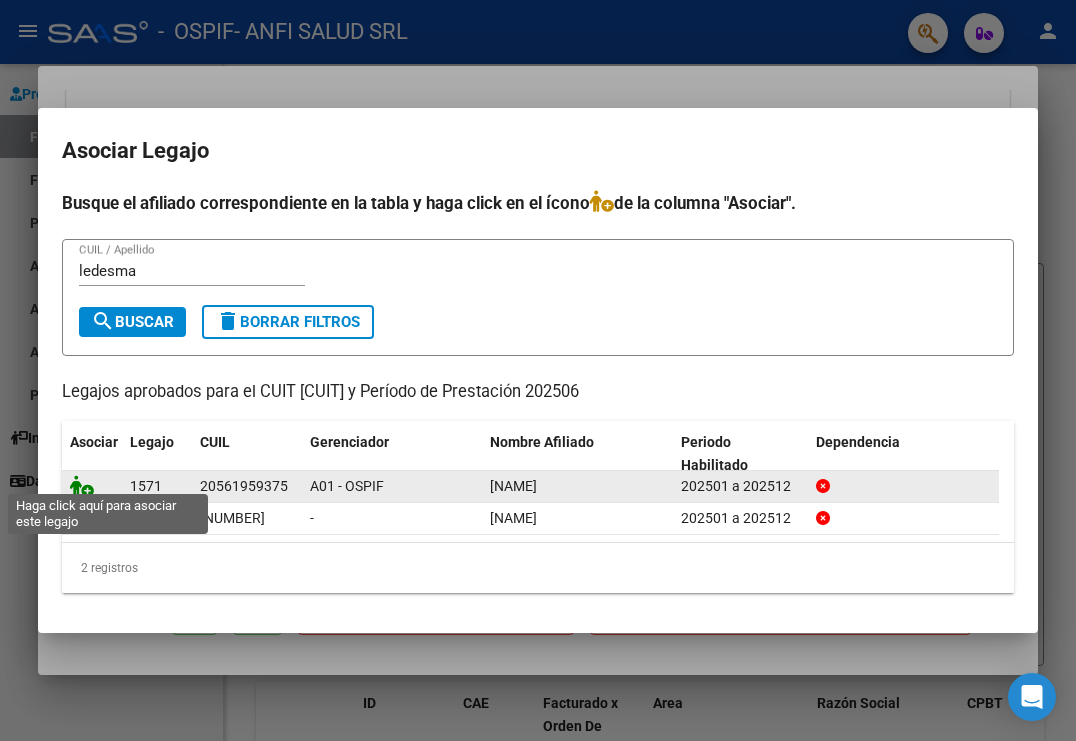 click 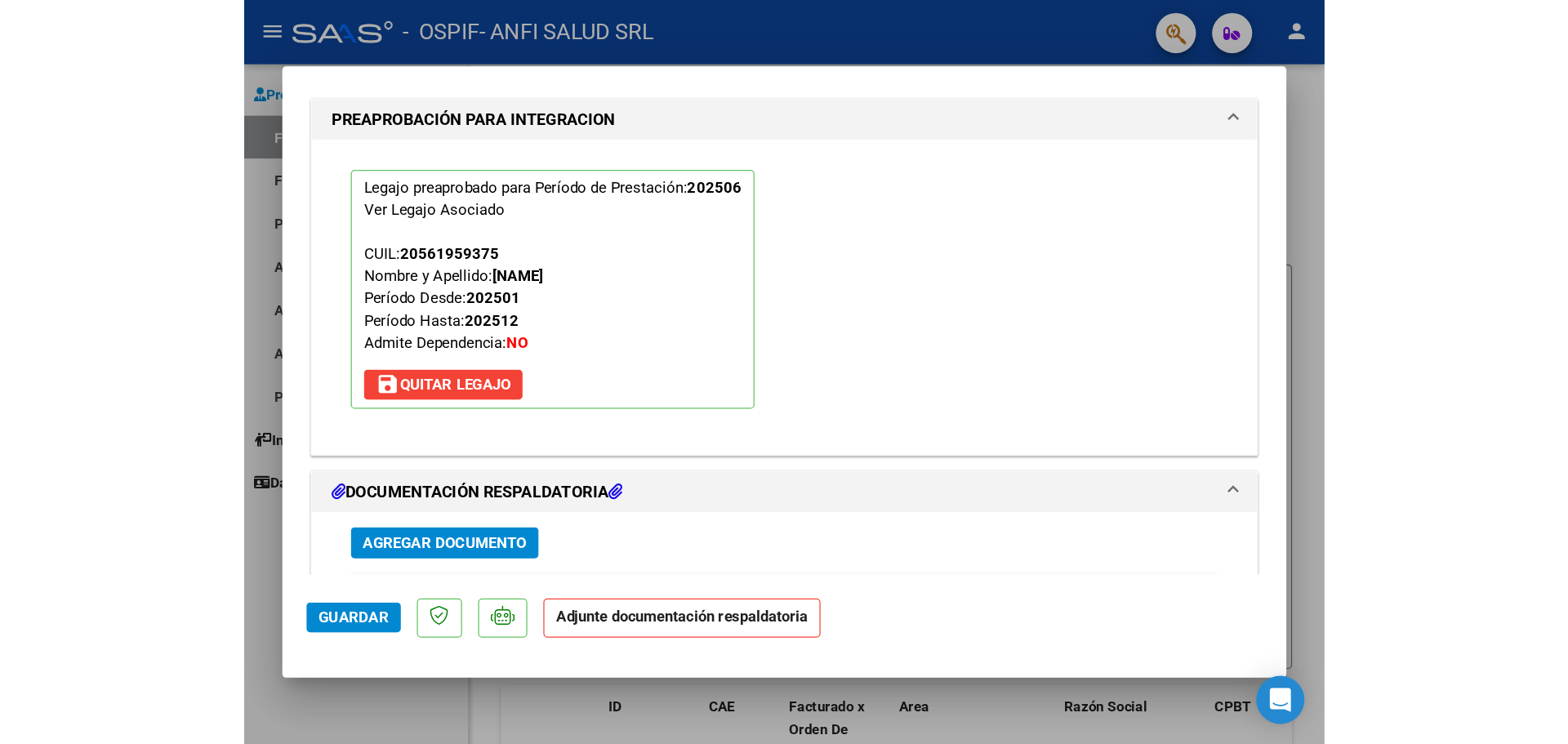 scroll, scrollTop: 1594, scrollLeft: 0, axis: vertical 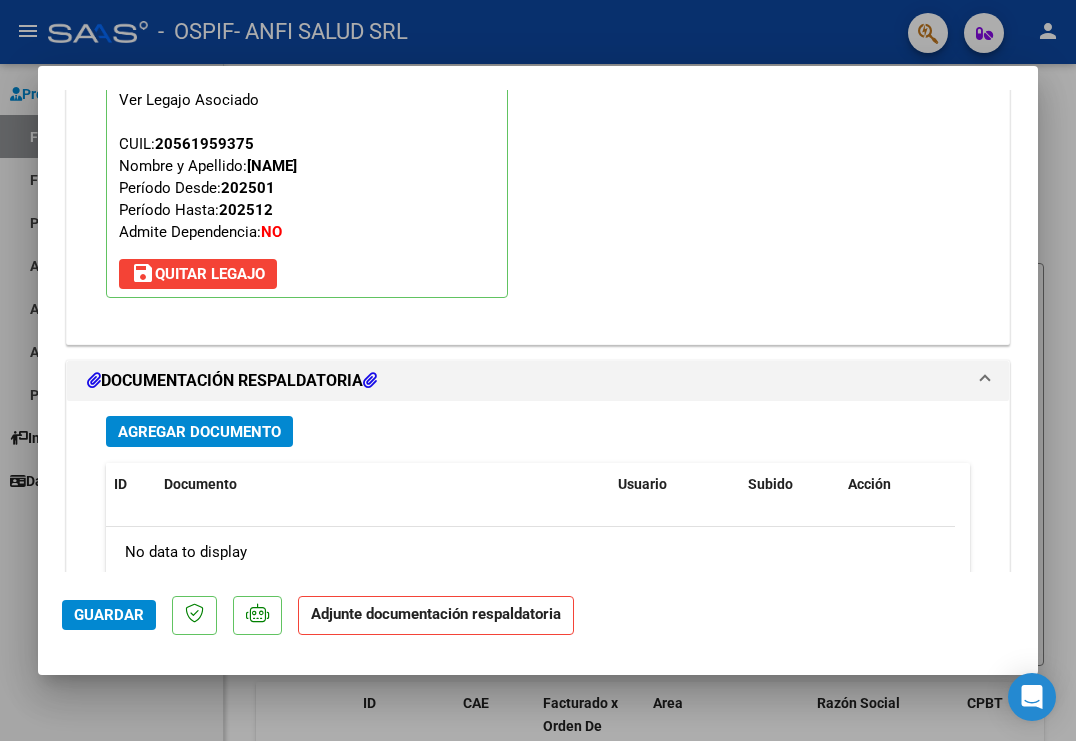 click on "Agregar Documento" at bounding box center [199, 432] 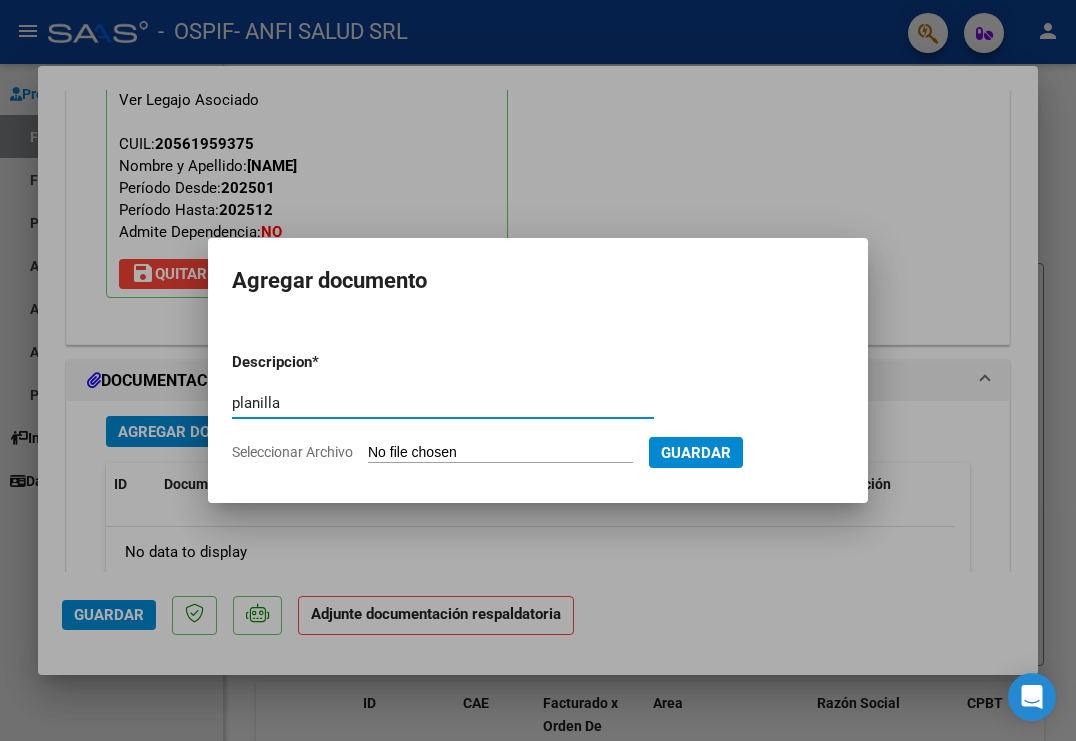 type on "planilla" 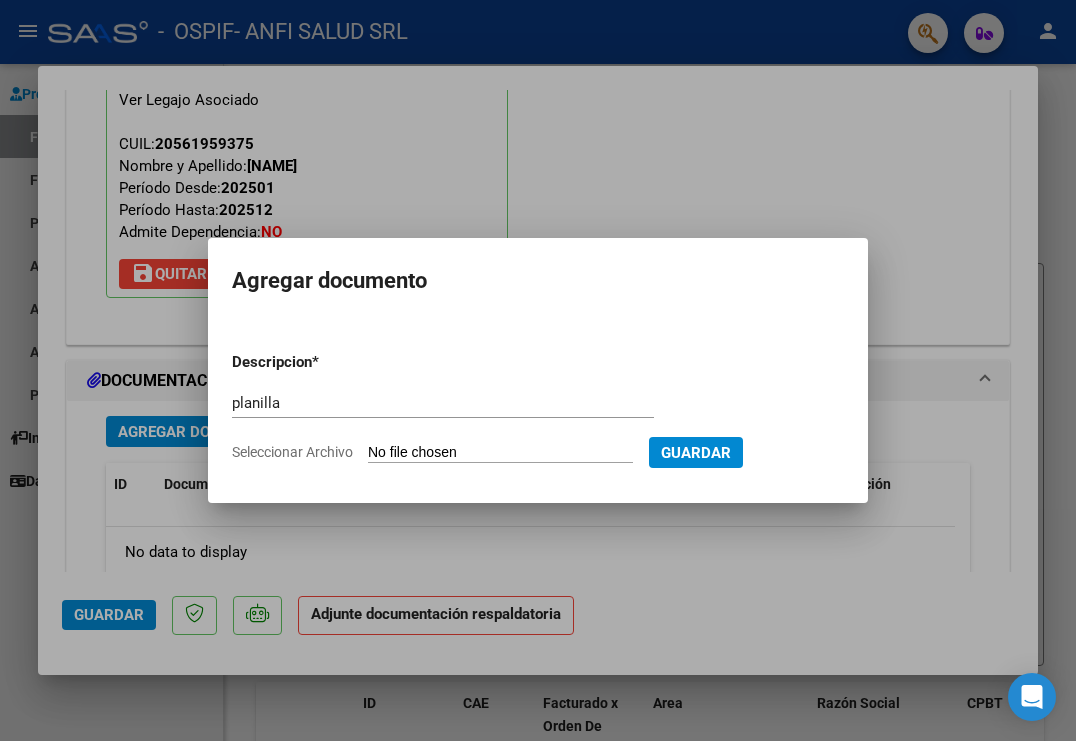 type on "C:\fakepath\[NAME].pdf" 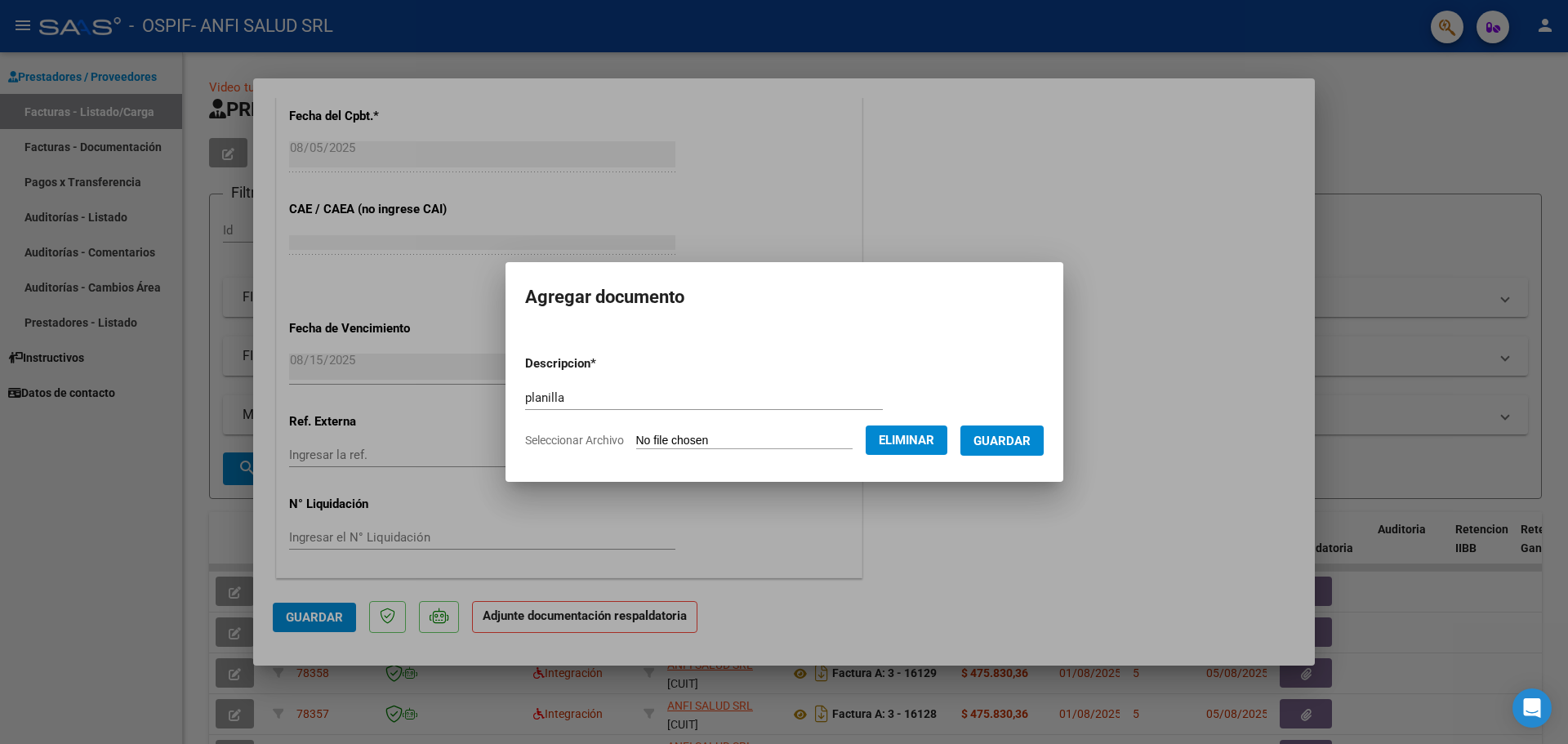 scroll, scrollTop: 978, scrollLeft: 0, axis: vertical 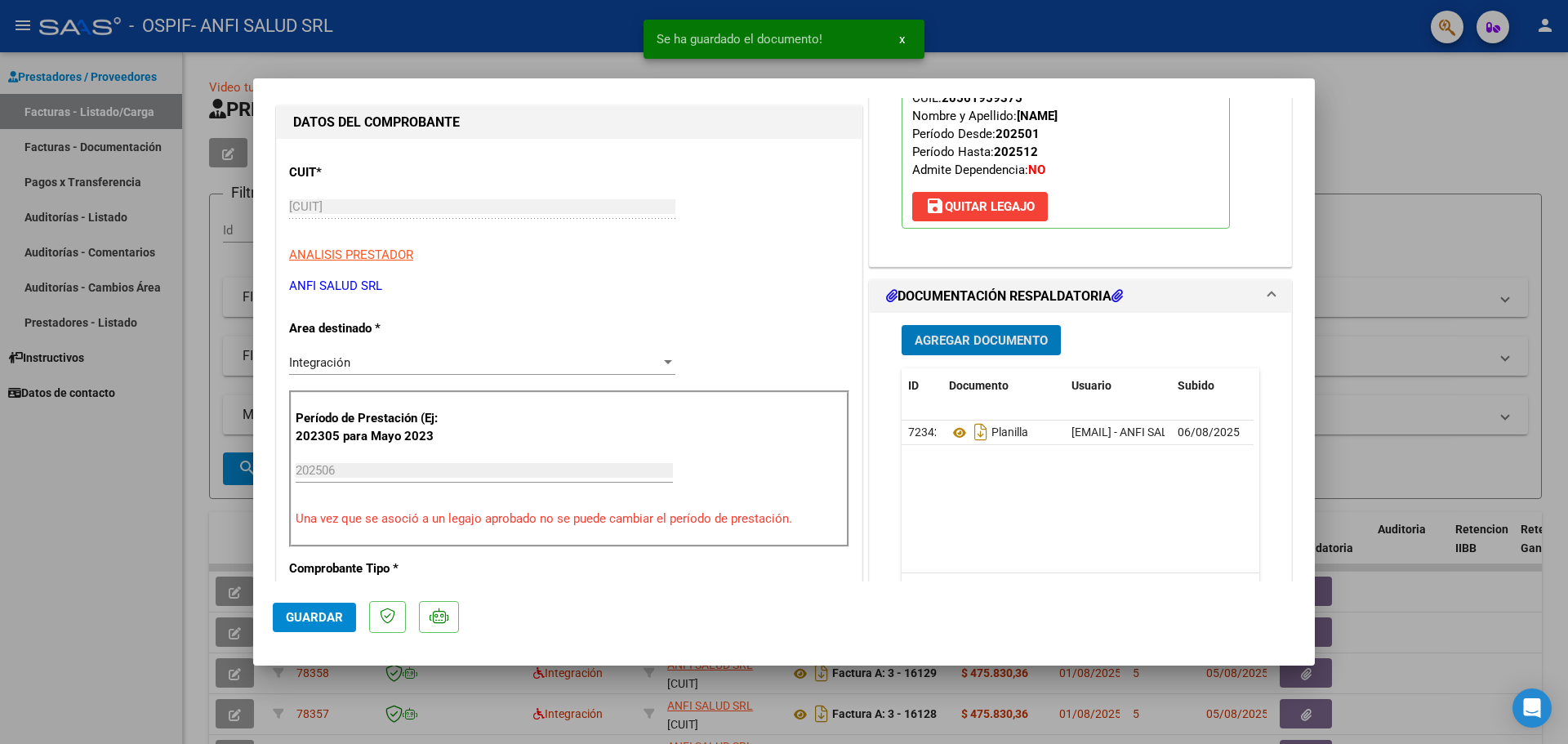 type 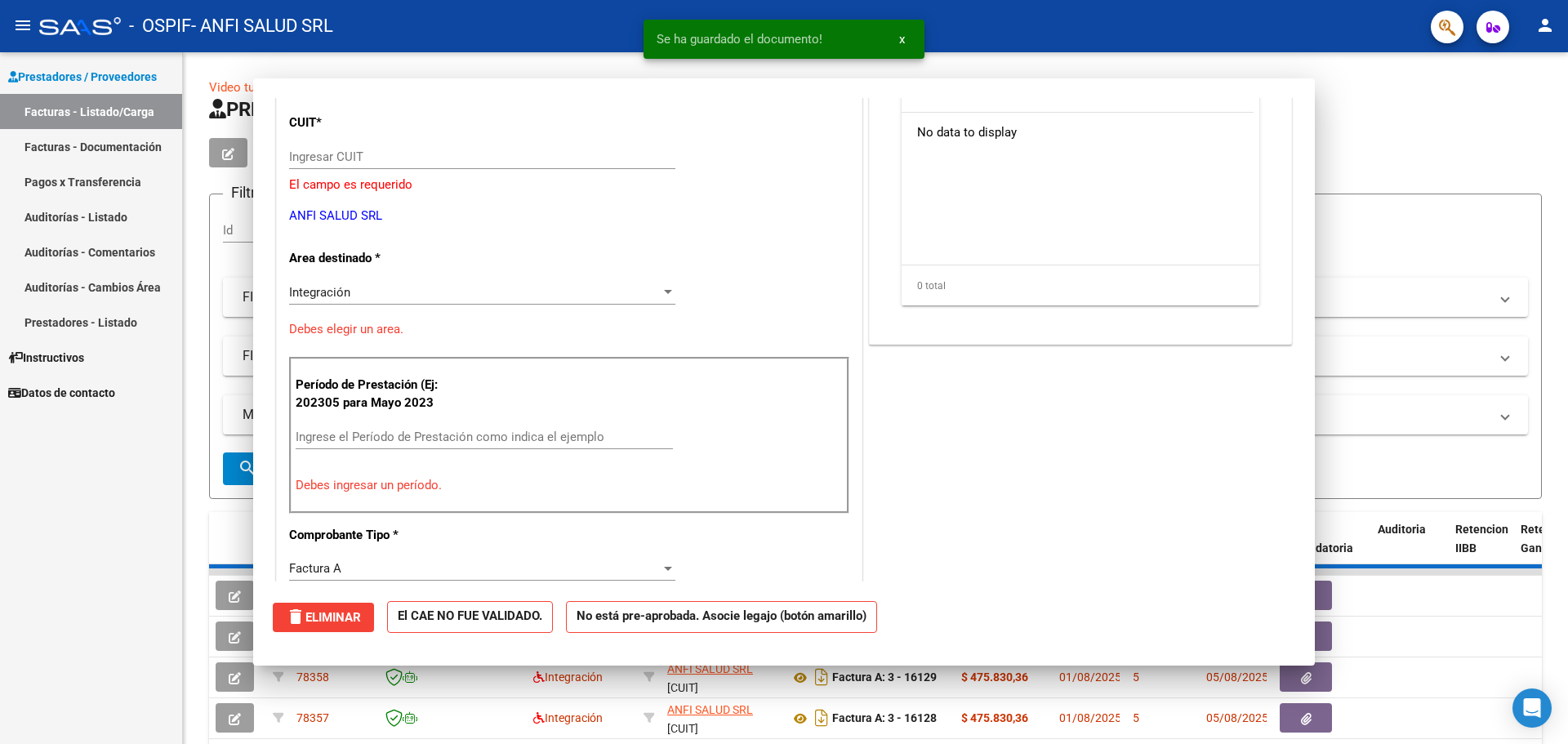 scroll, scrollTop: 145, scrollLeft: 0, axis: vertical 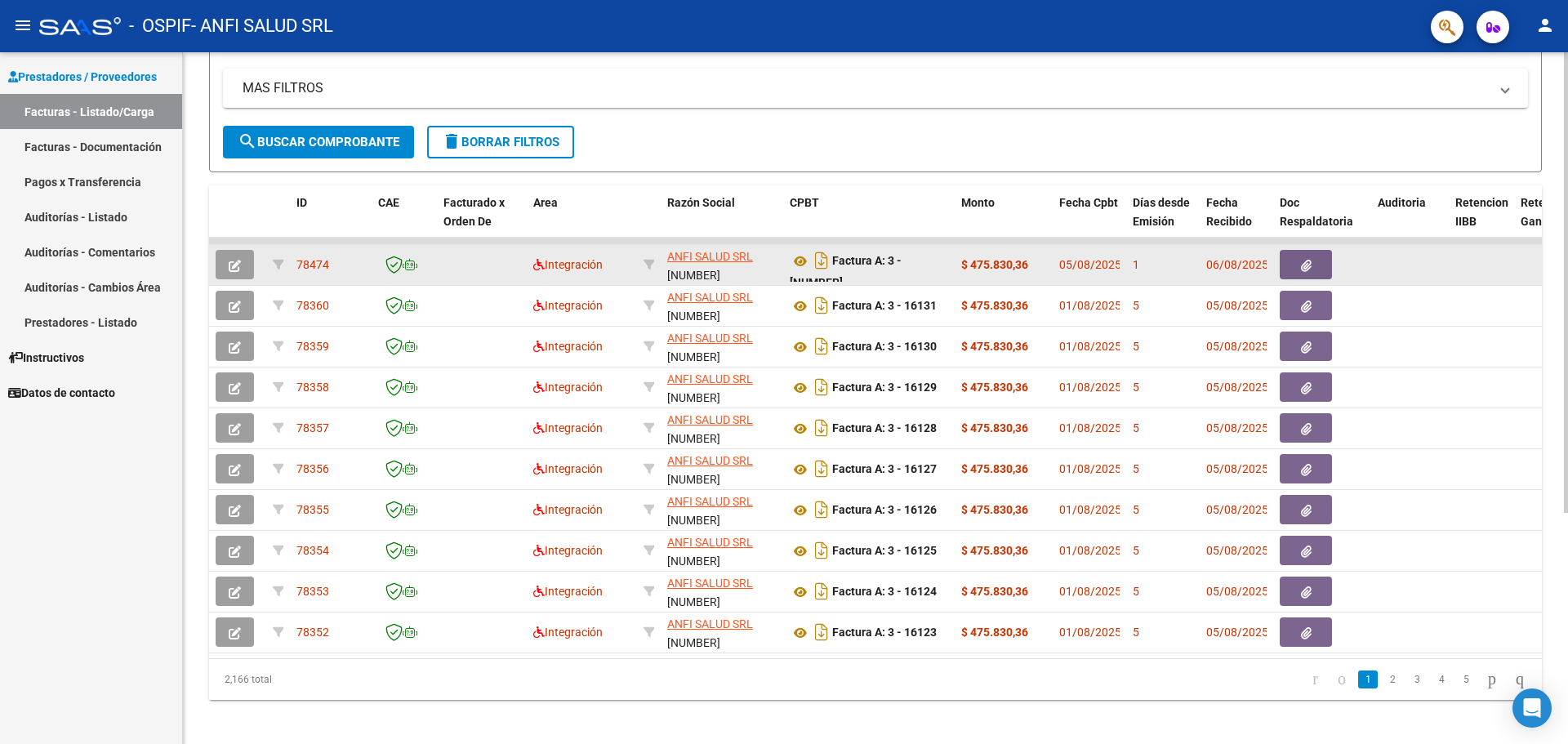 click 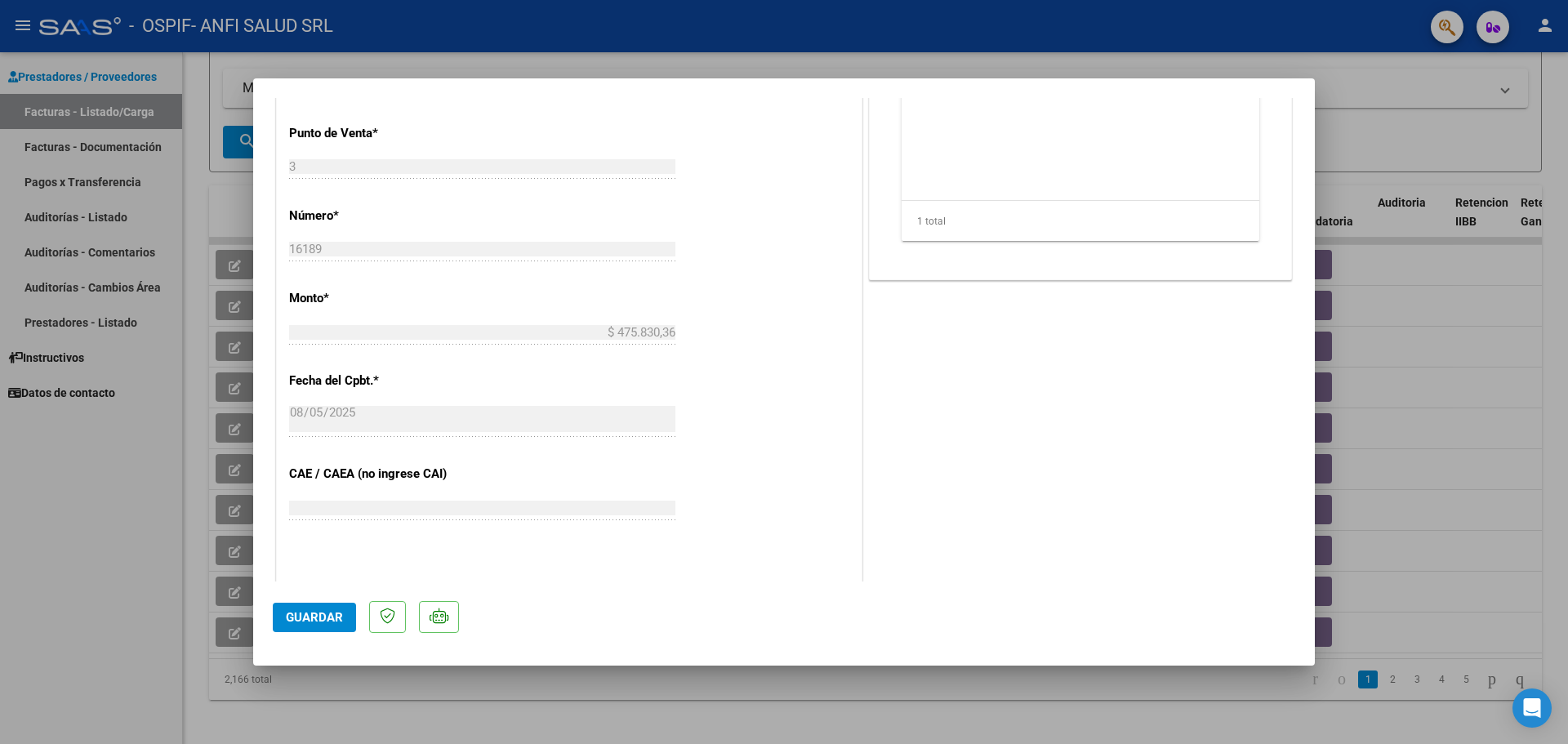 scroll, scrollTop: 490, scrollLeft: 0, axis: vertical 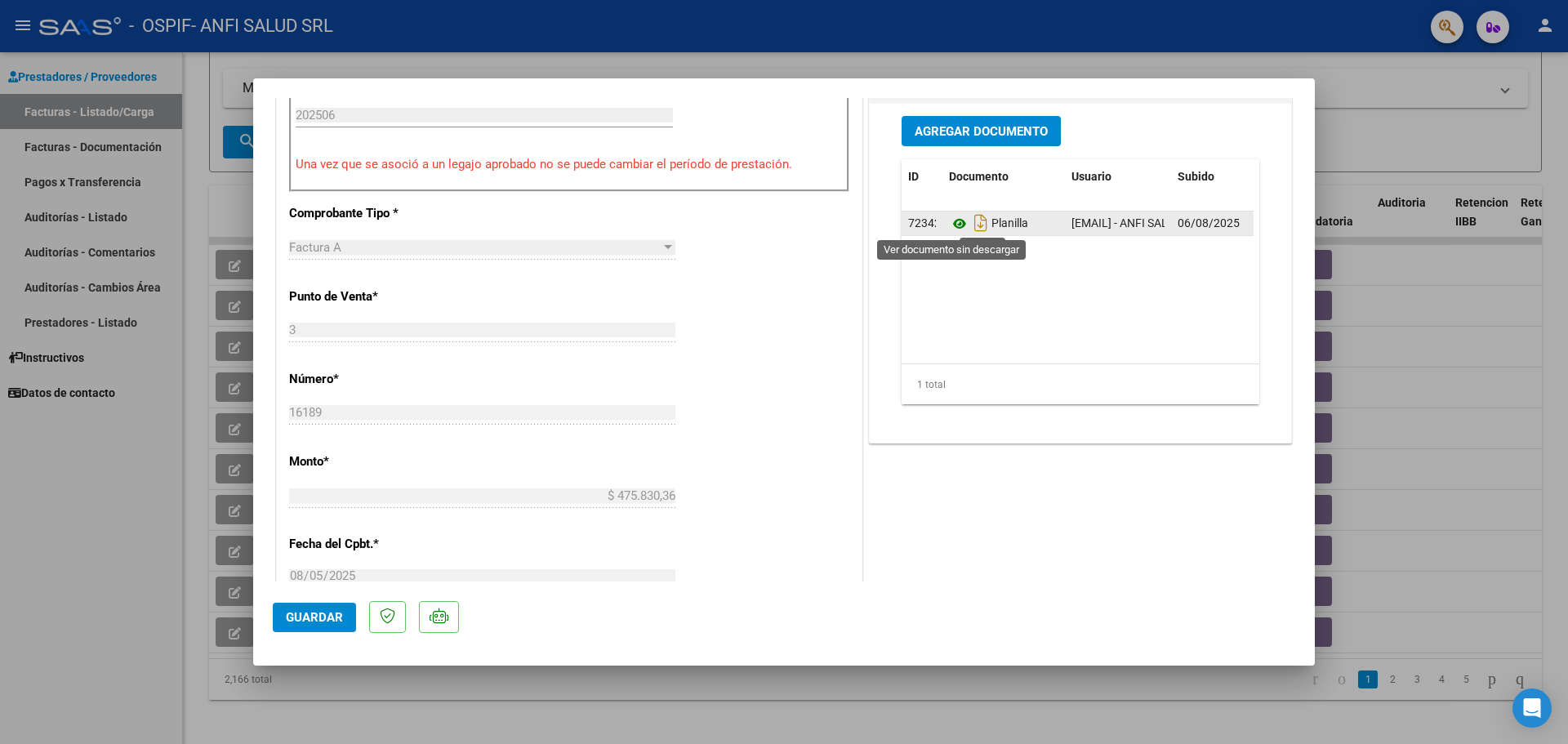 click 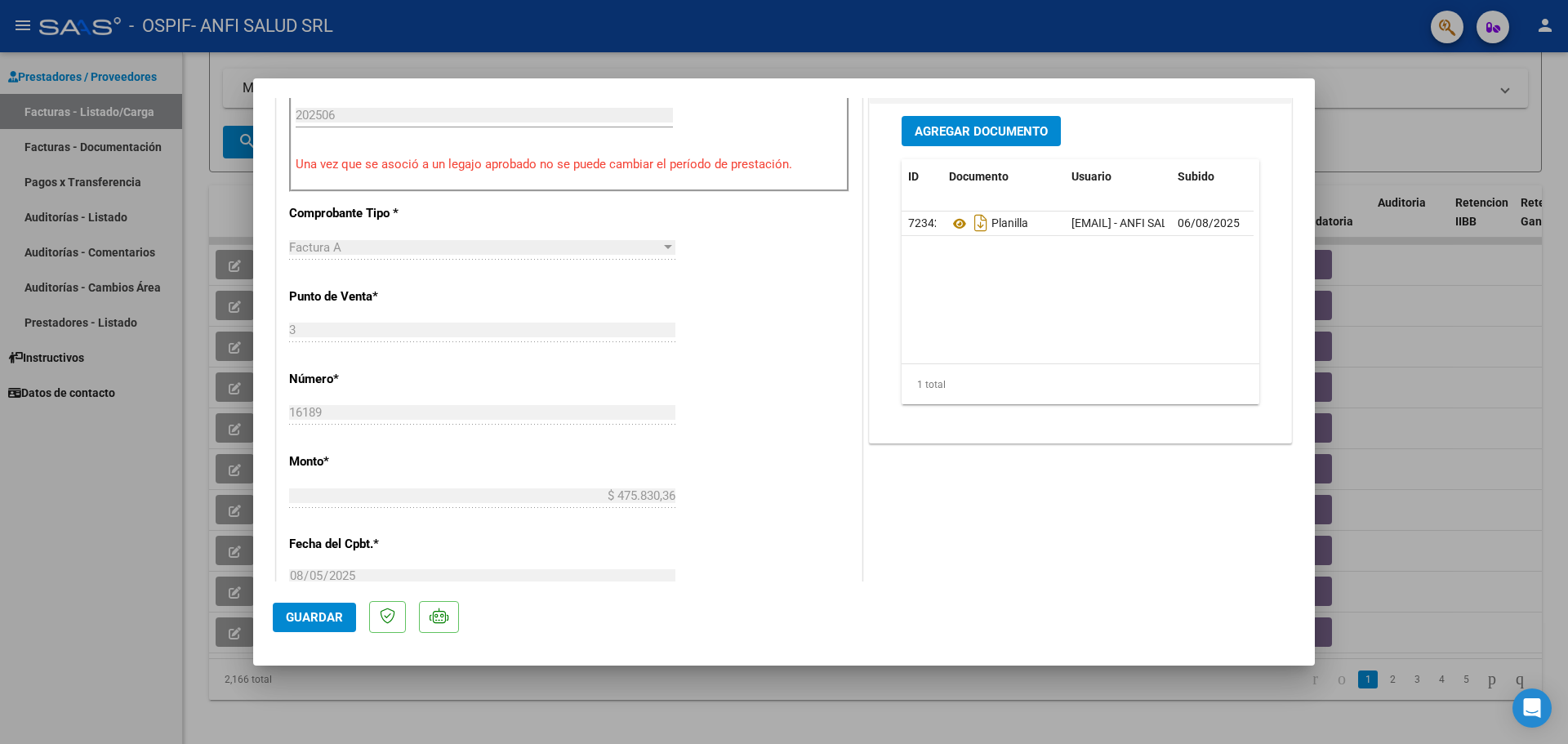 click at bounding box center [784, 372] 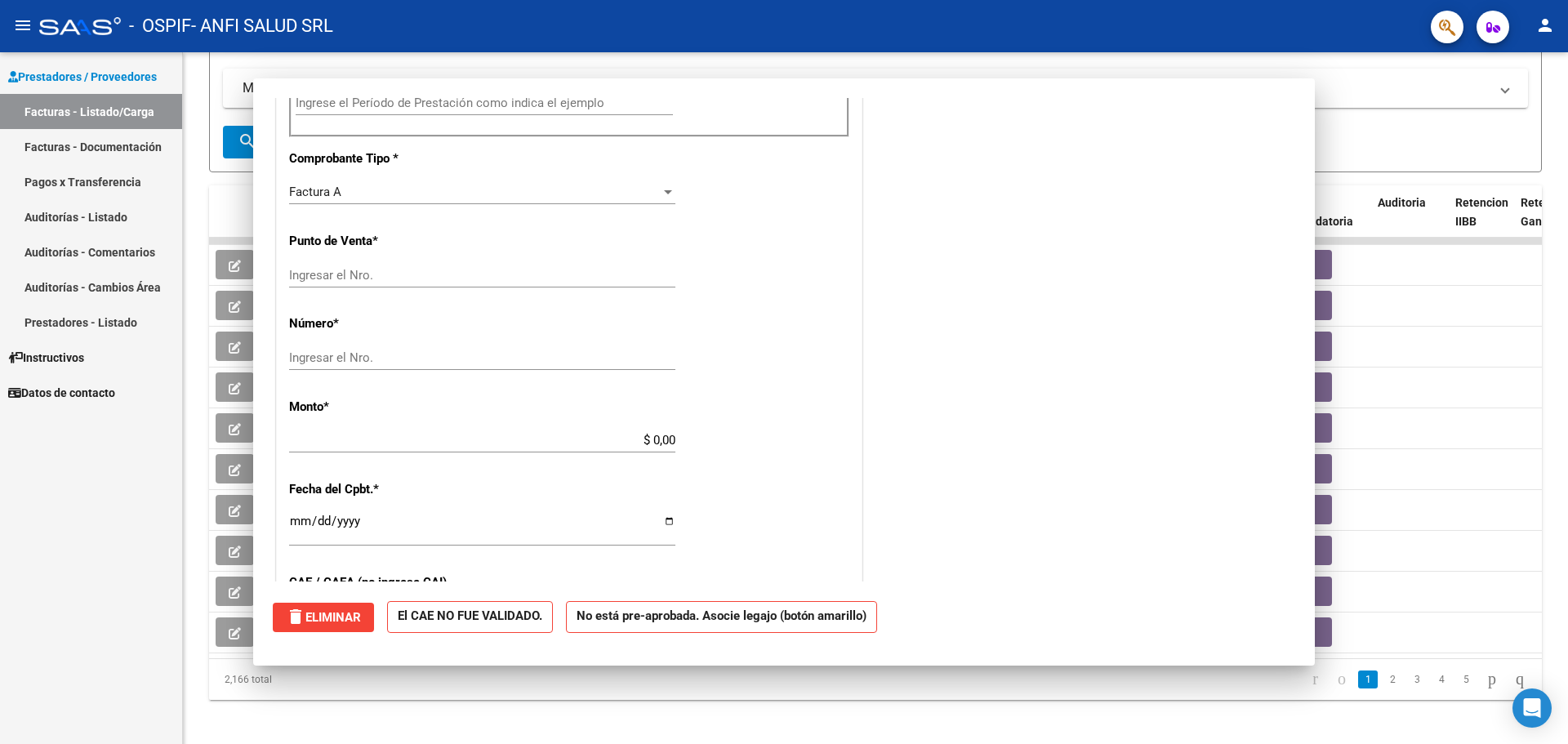 scroll, scrollTop: 0, scrollLeft: 0, axis: both 